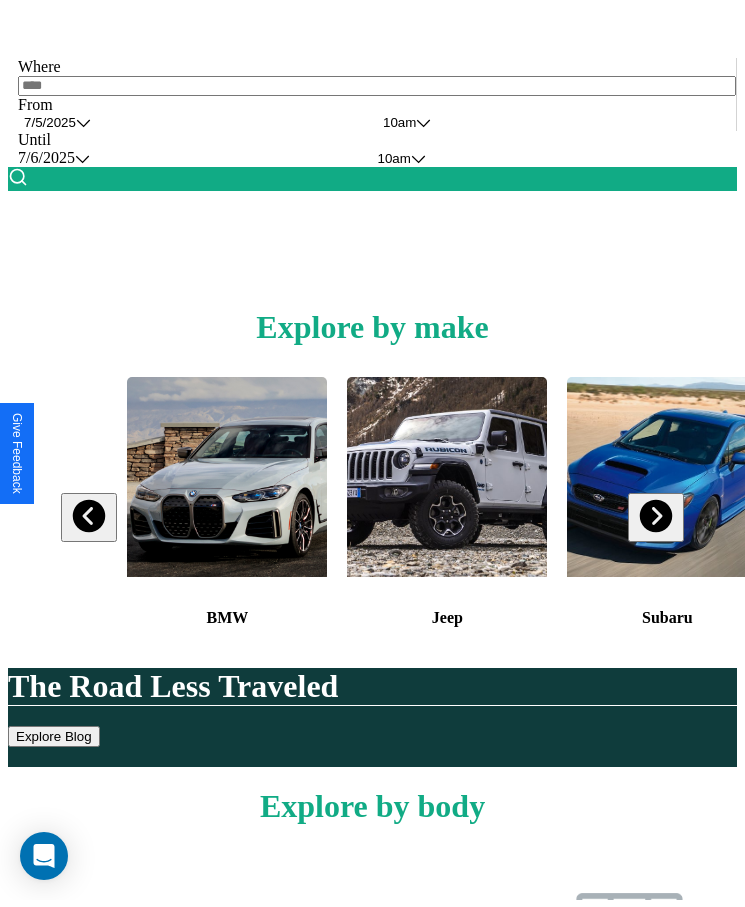 scroll, scrollTop: 0, scrollLeft: 0, axis: both 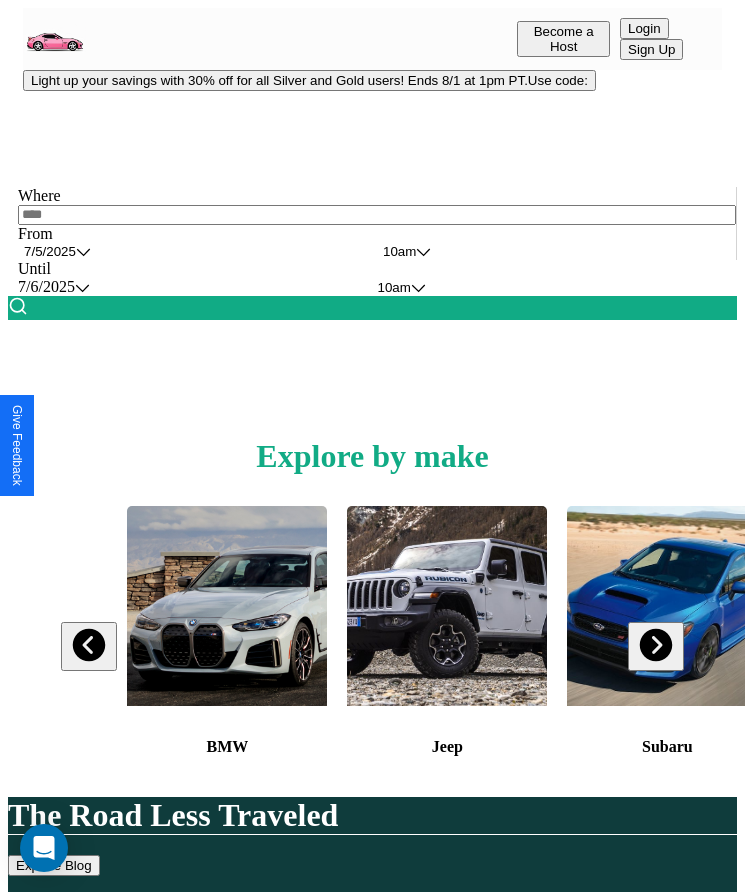 click on "Light up your savings with 30% off for all Silver and Gold users! Ends 8/1 at 1pm PT. Use code:" at bounding box center [309, 80] 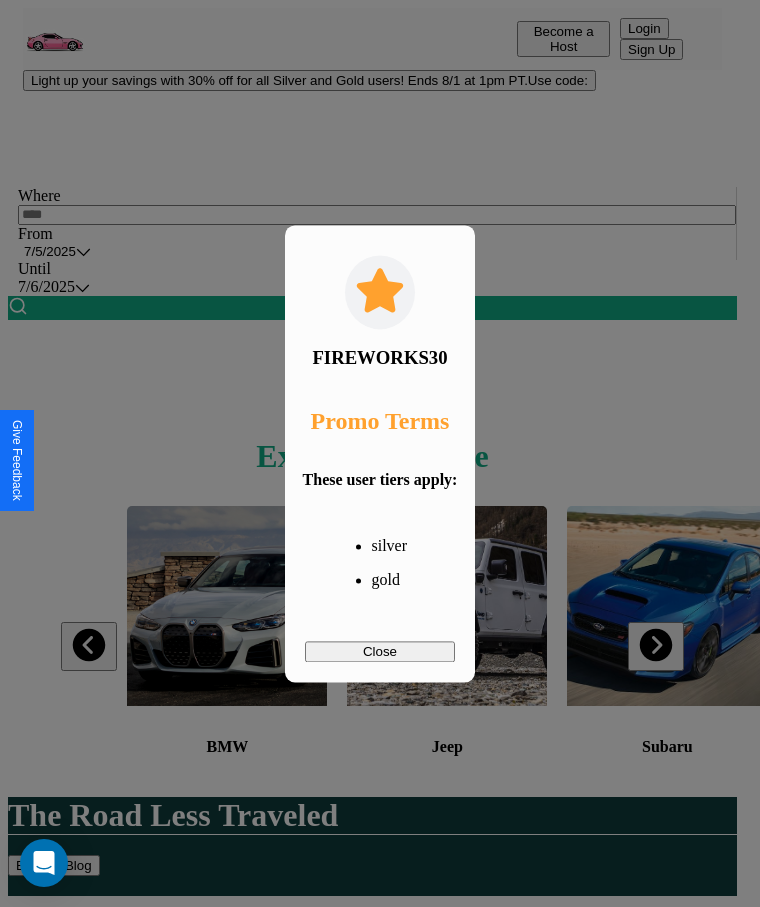 click on "Close" at bounding box center [380, 651] 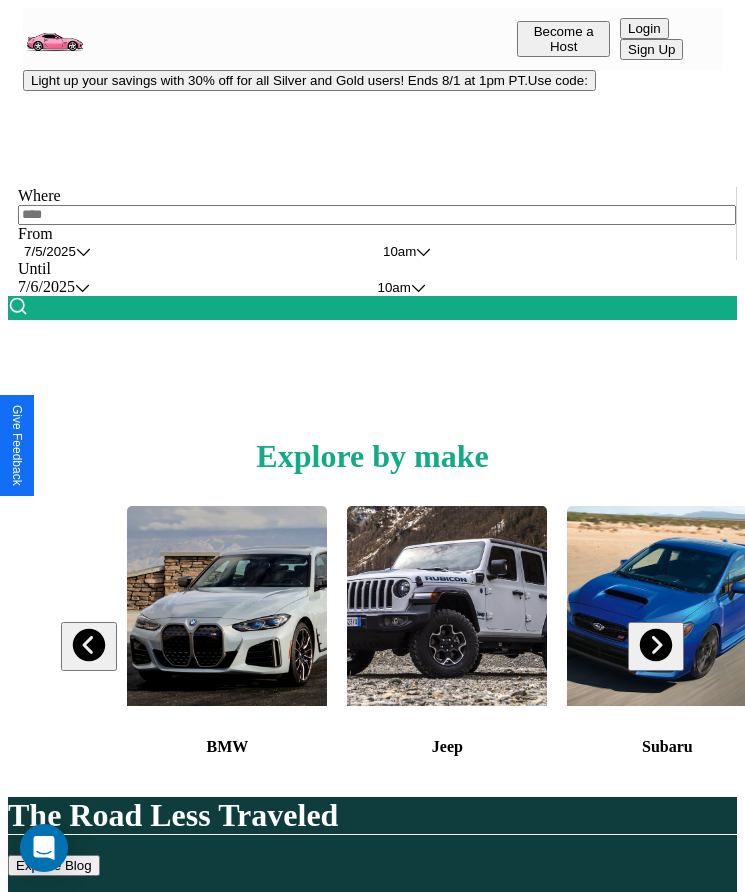 click at bounding box center [377, 215] 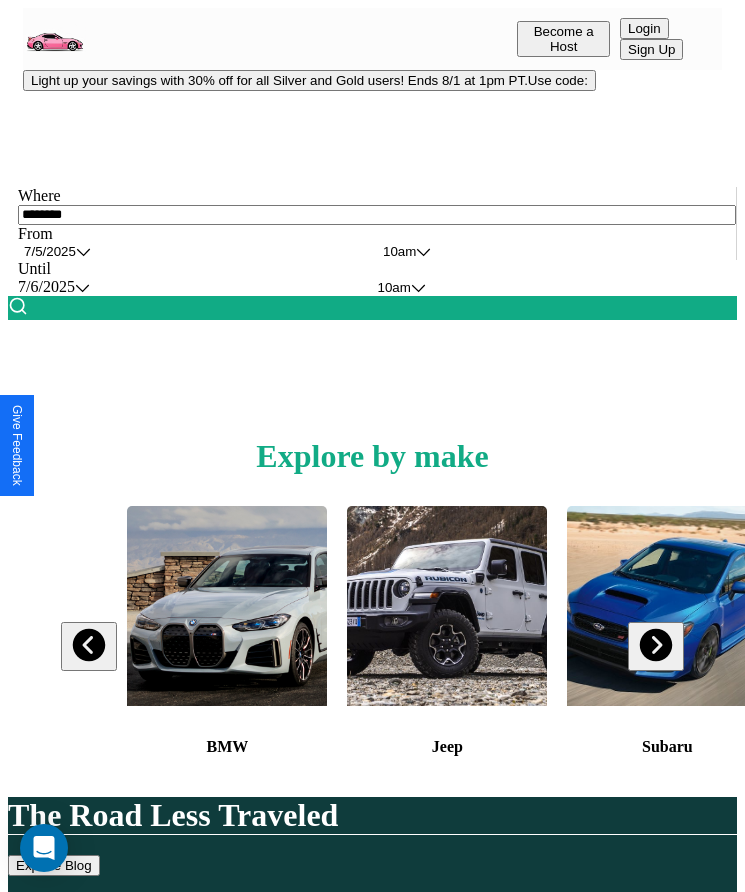 type on "********" 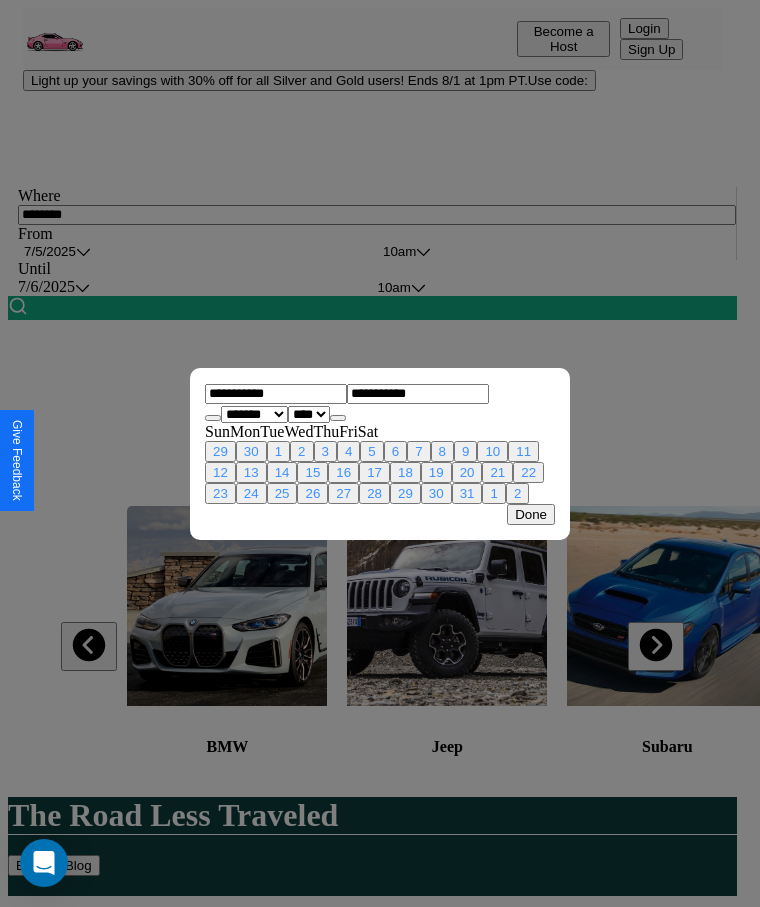 click on "******* ******** ***** ***** *** **** **** ****** ********* ******* ******** ********" at bounding box center [254, 414] 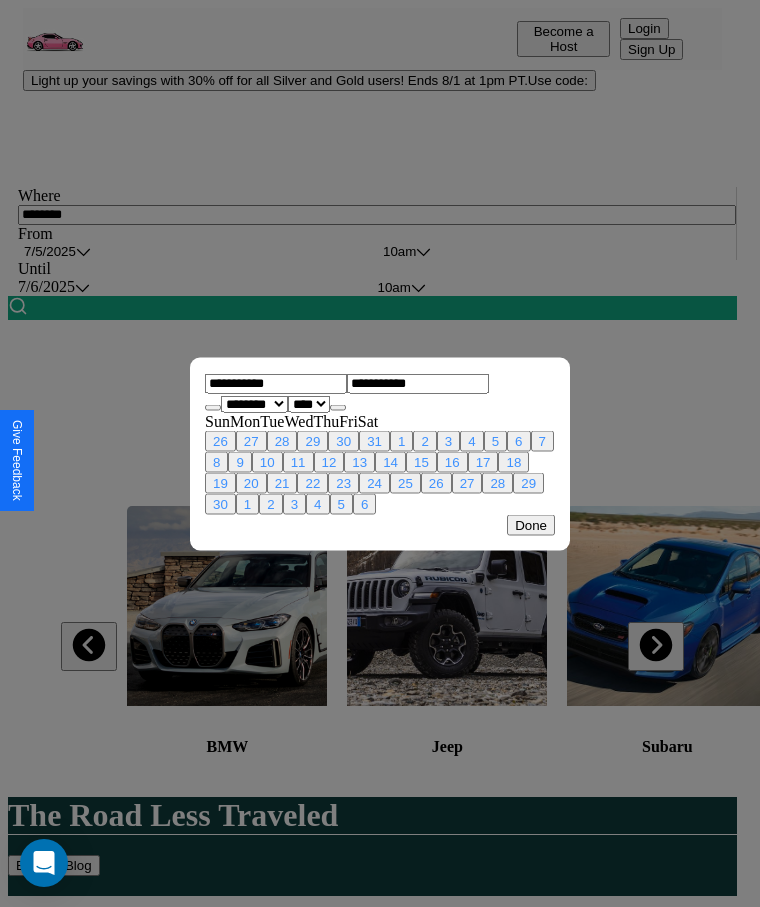 click on "13" at bounding box center (359, 461) 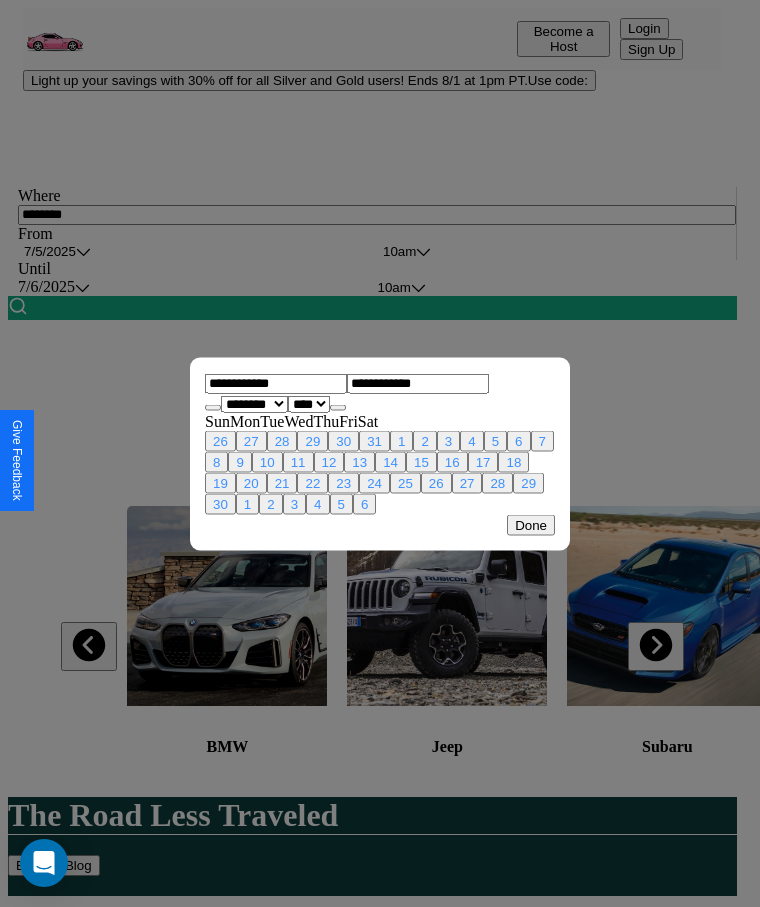 click on "17" at bounding box center (483, 461) 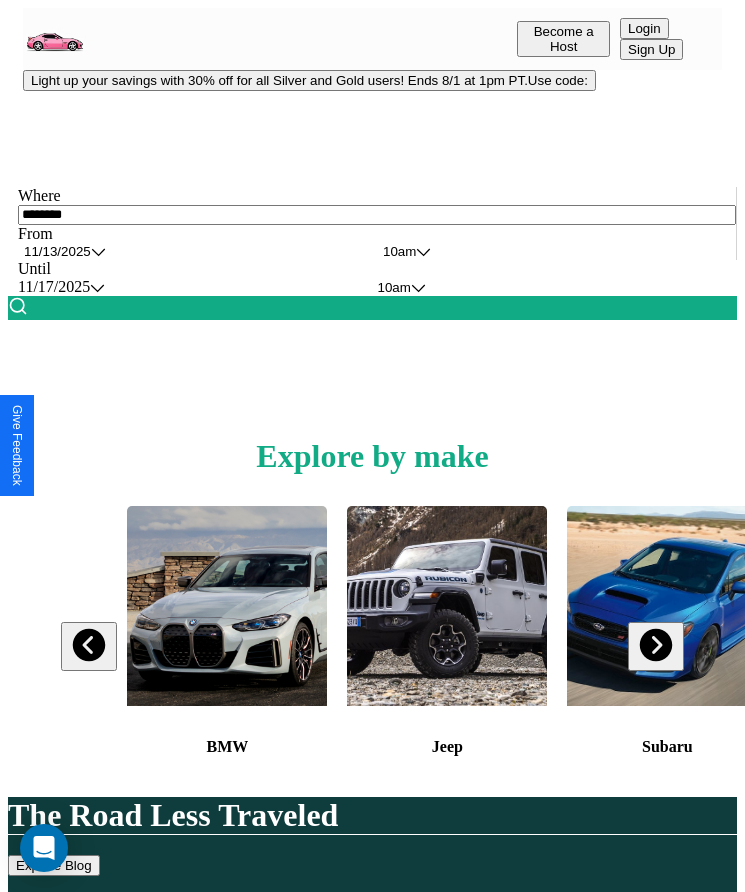 click at bounding box center (18, 306) 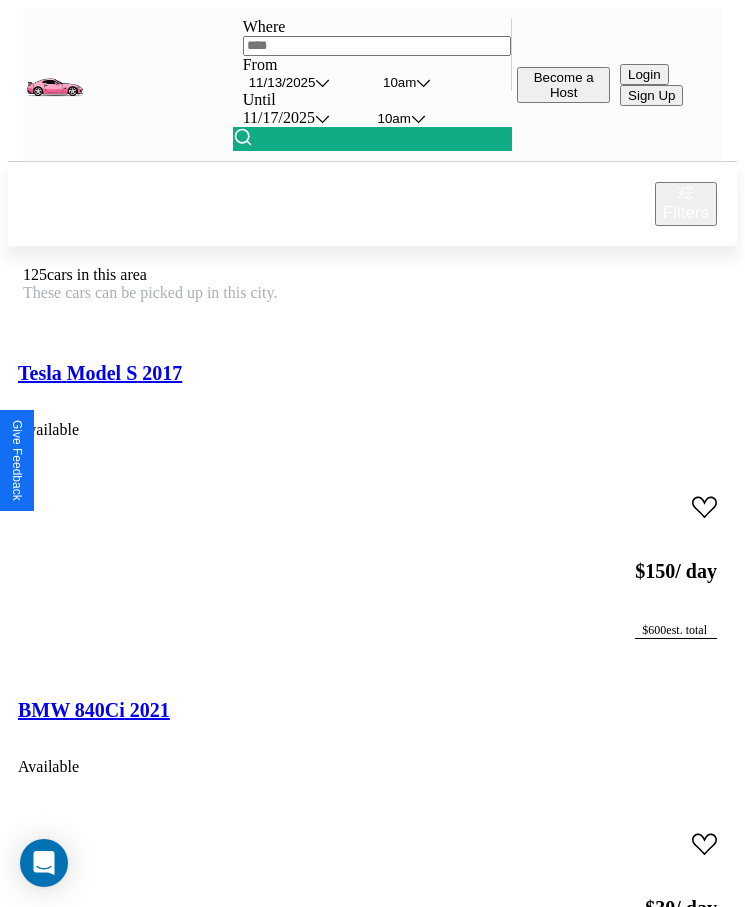 scroll, scrollTop: 48, scrollLeft: 0, axis: vertical 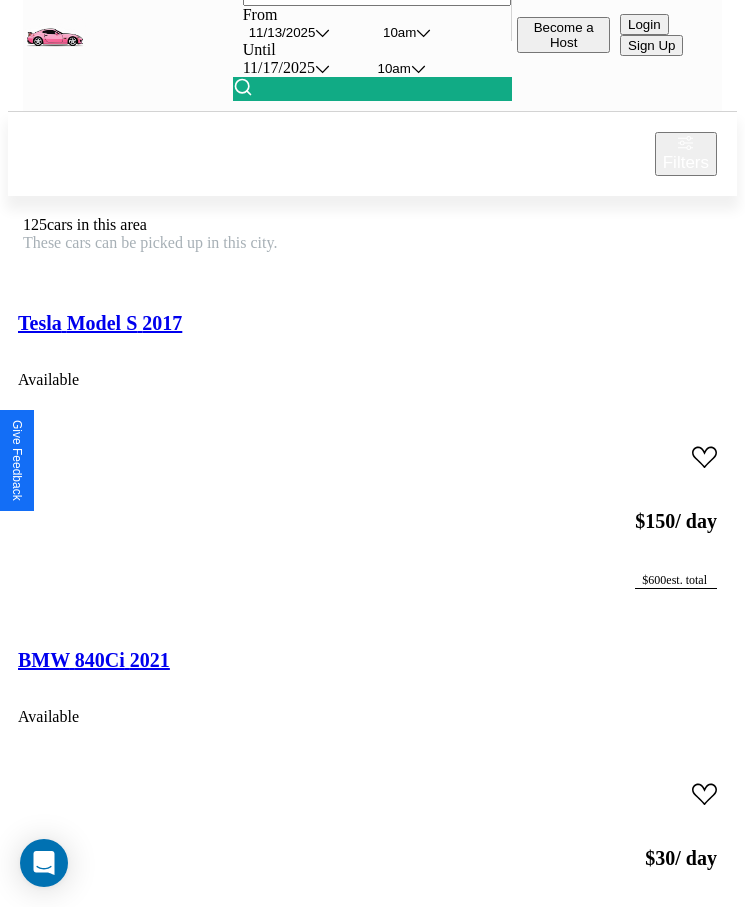 click on "Hummer   H1   2024" at bounding box center (94, 2008) 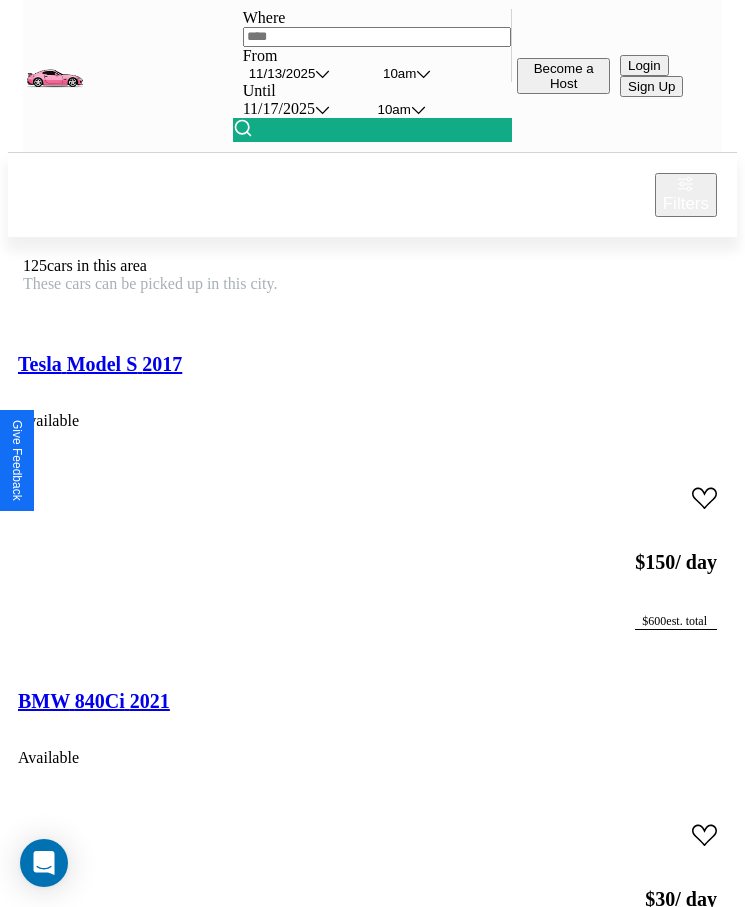 scroll, scrollTop: 27536, scrollLeft: 0, axis: vertical 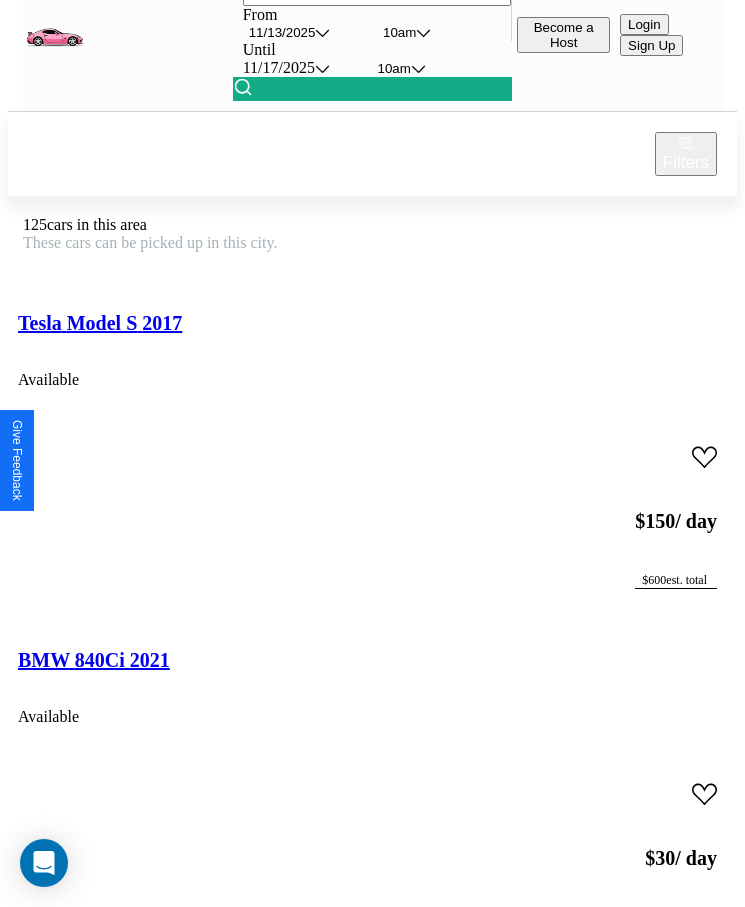 click on "Lamborghini   Murcielago   2020" at bounding box center (148, 6389) 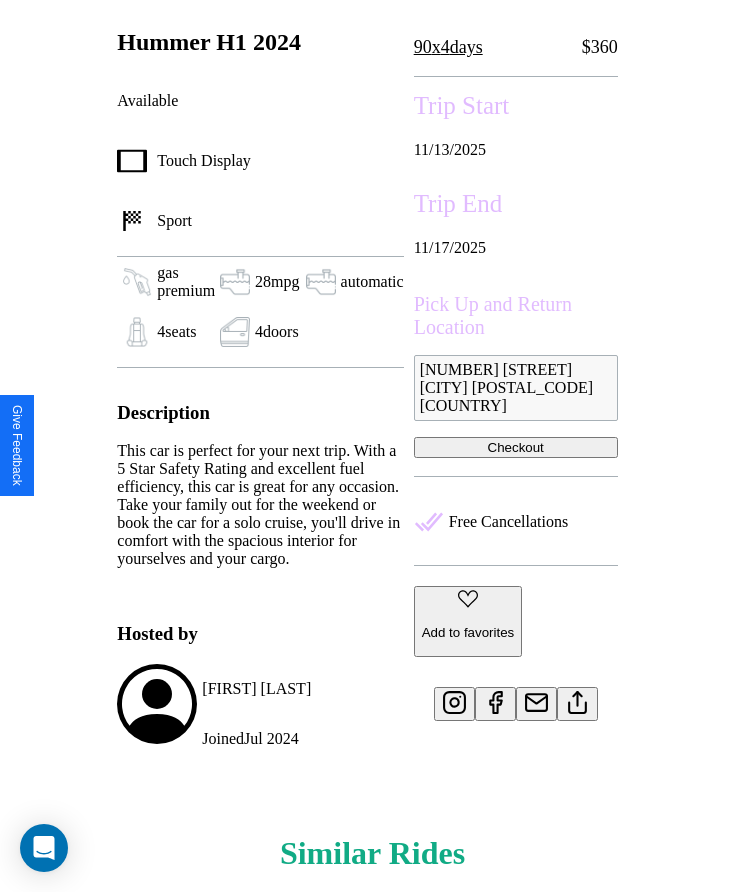 scroll, scrollTop: 750, scrollLeft: 0, axis: vertical 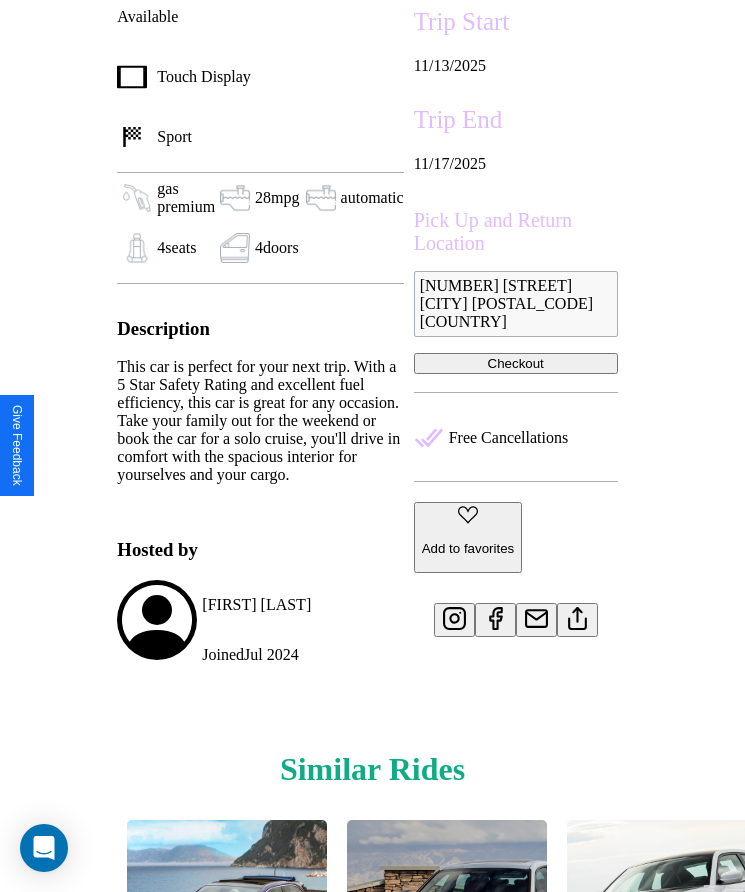 click at bounding box center (577, 615) 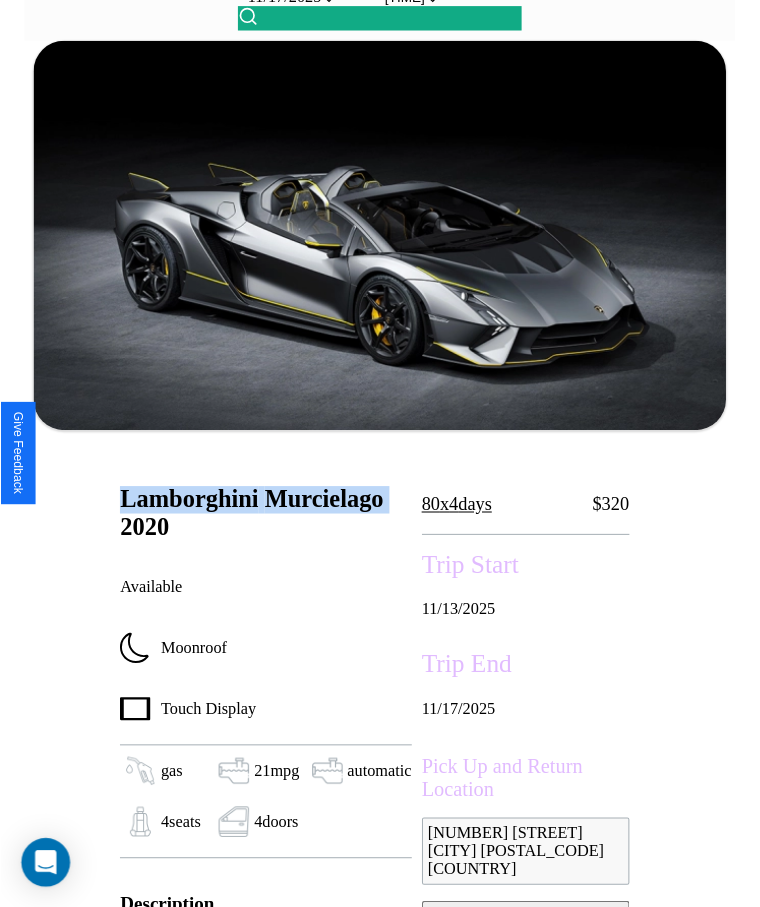 scroll, scrollTop: 585, scrollLeft: 0, axis: vertical 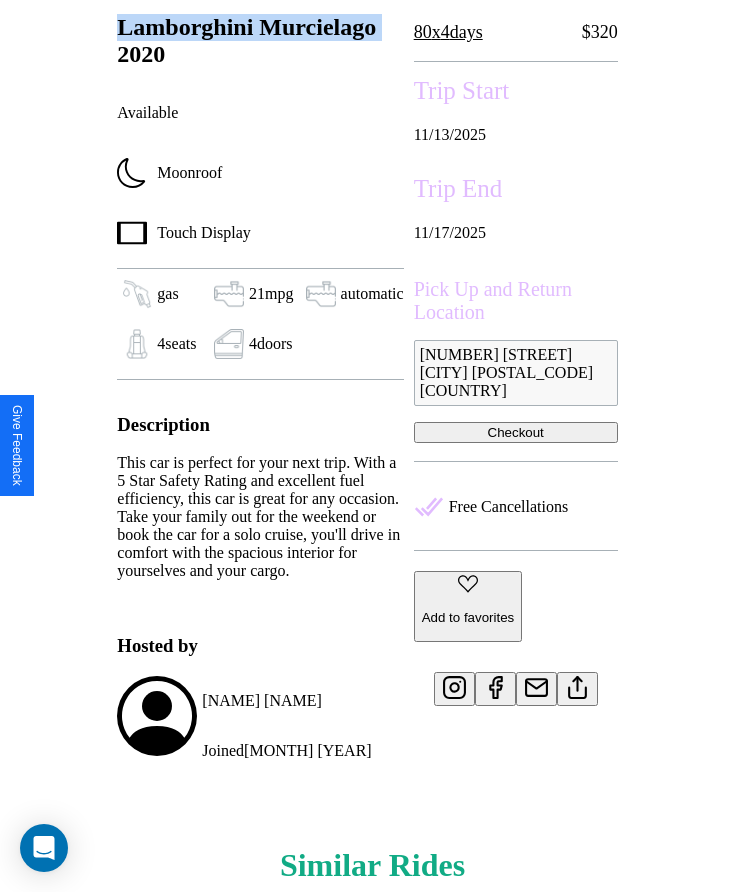 click on "Add to favorites" at bounding box center [468, 617] 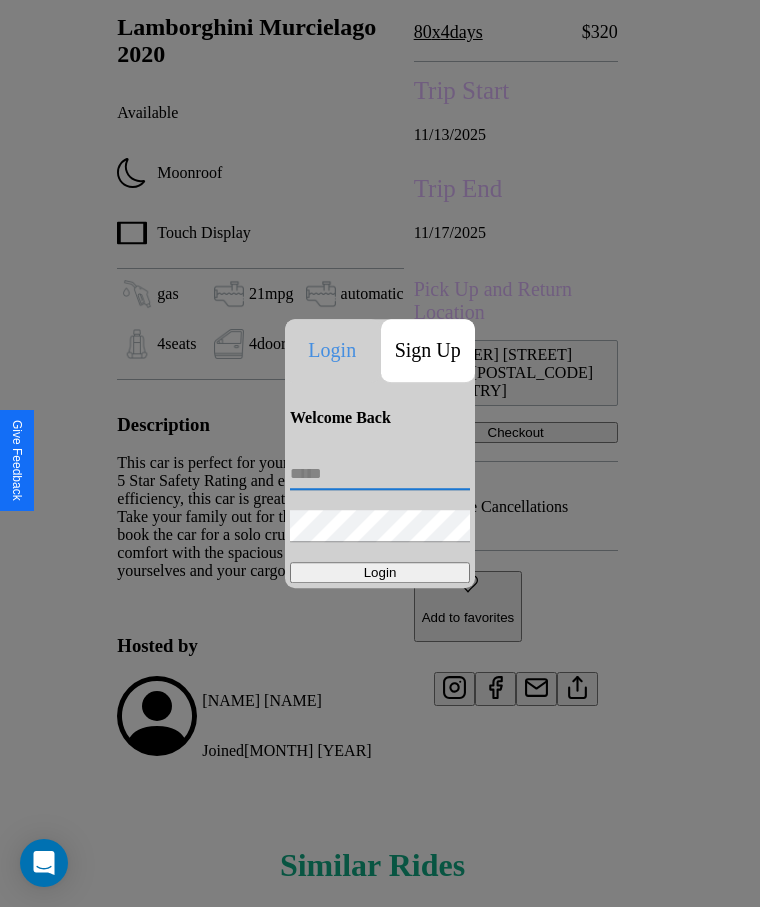click at bounding box center [380, 474] 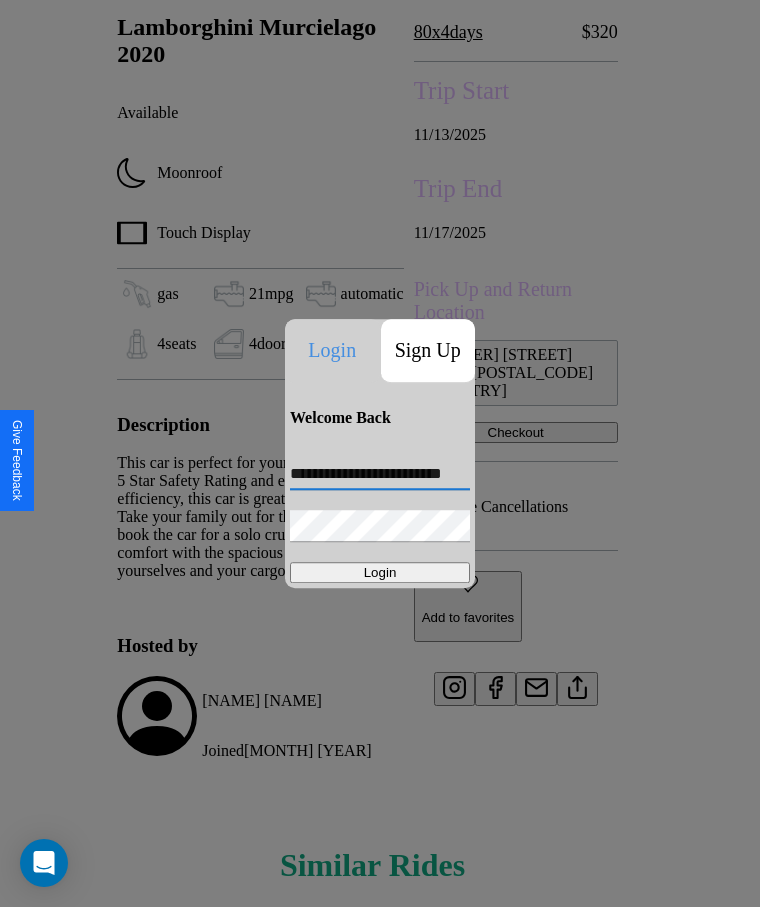 scroll, scrollTop: 0, scrollLeft: 37, axis: horizontal 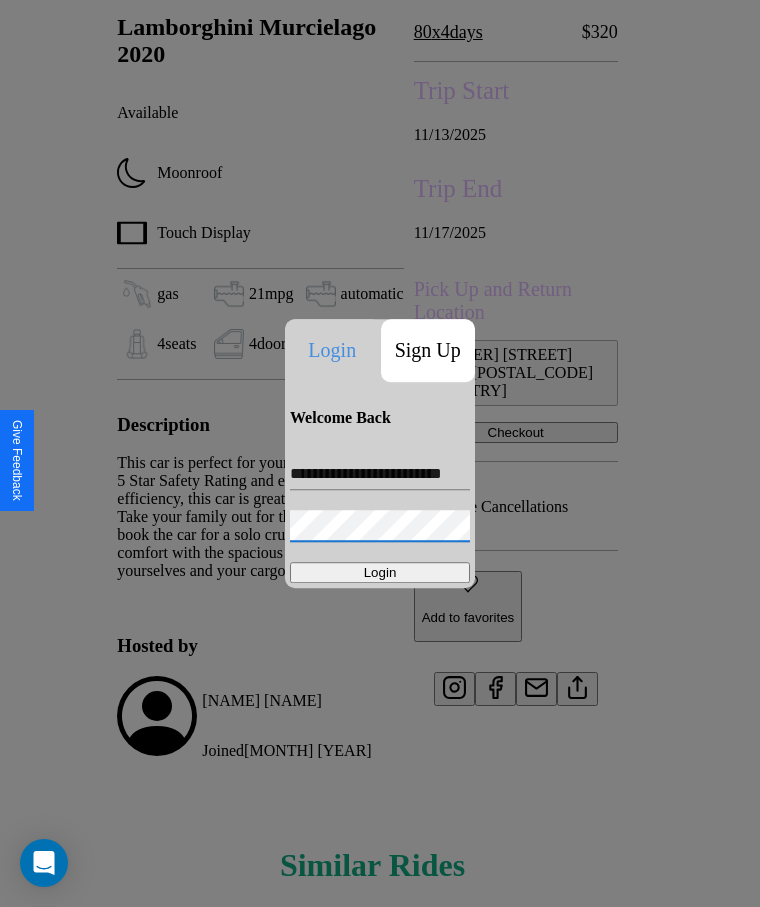 click on "Login" at bounding box center (380, 572) 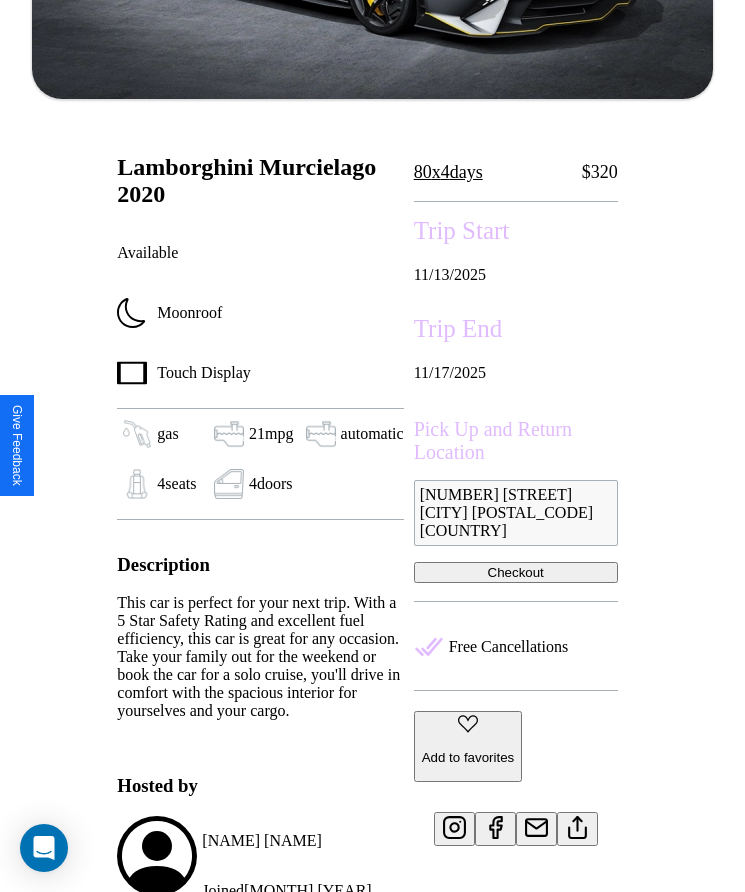 scroll, scrollTop: 443, scrollLeft: 0, axis: vertical 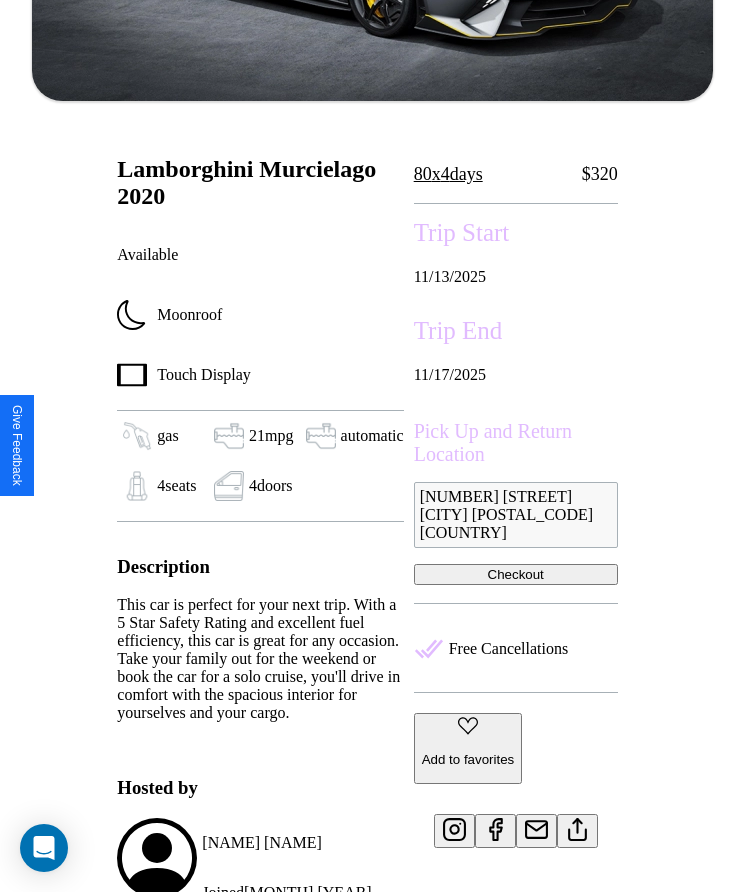 click on "Checkout" at bounding box center [516, 574] 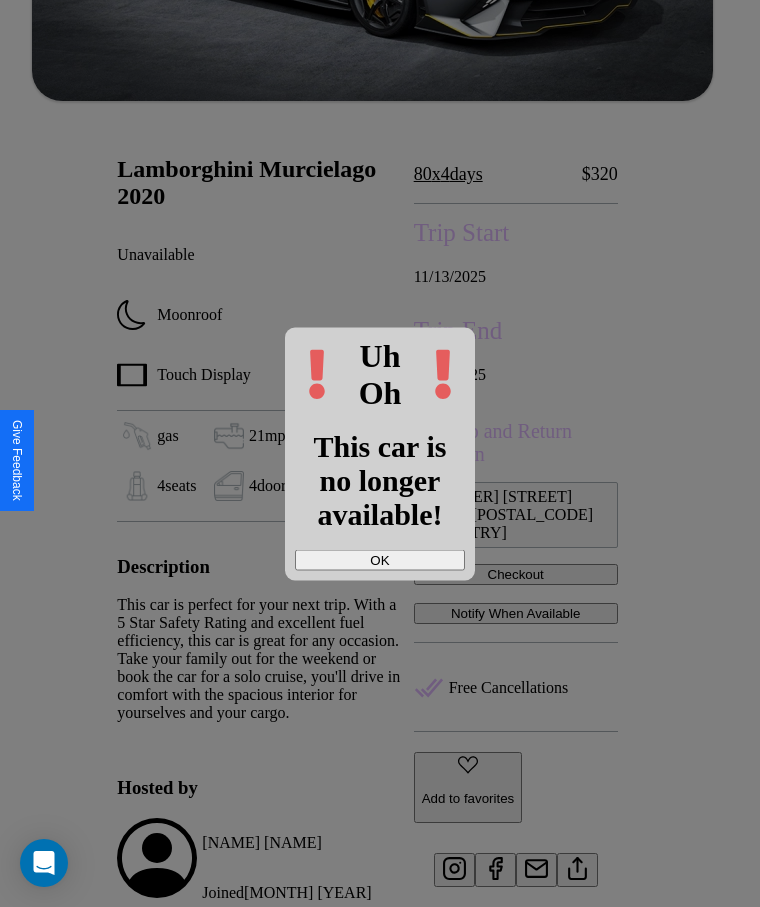 click on "OK" at bounding box center [380, 559] 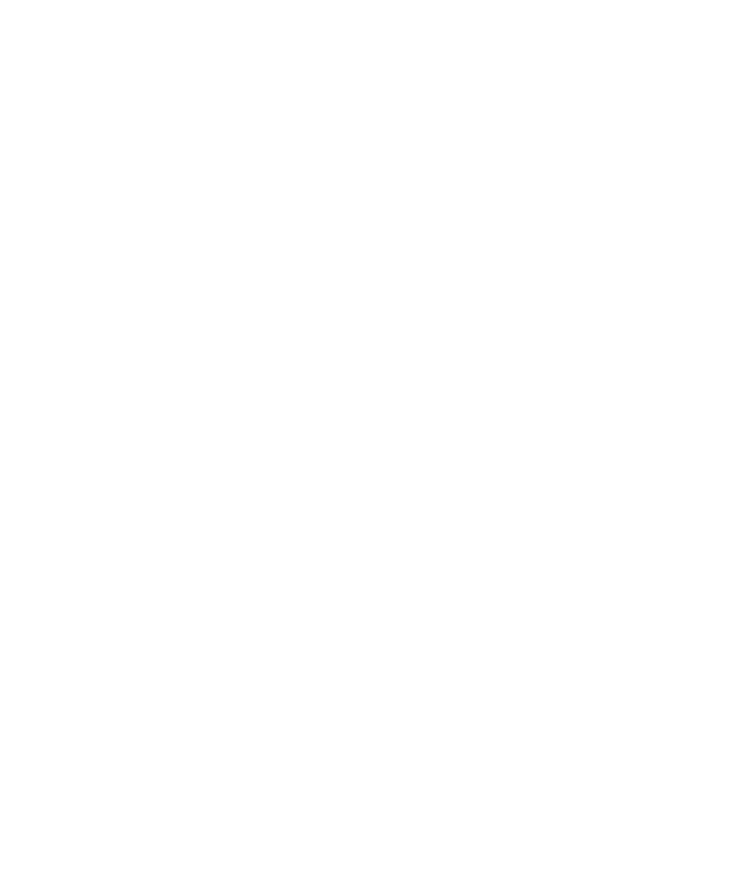 scroll, scrollTop: 0, scrollLeft: 0, axis: both 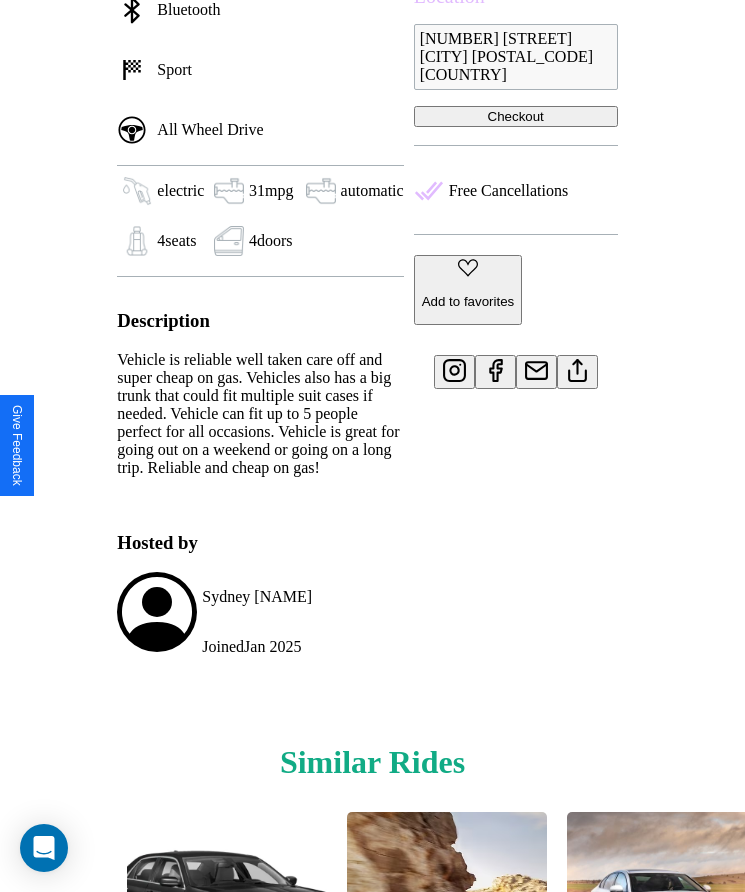 click at bounding box center [89, 951] 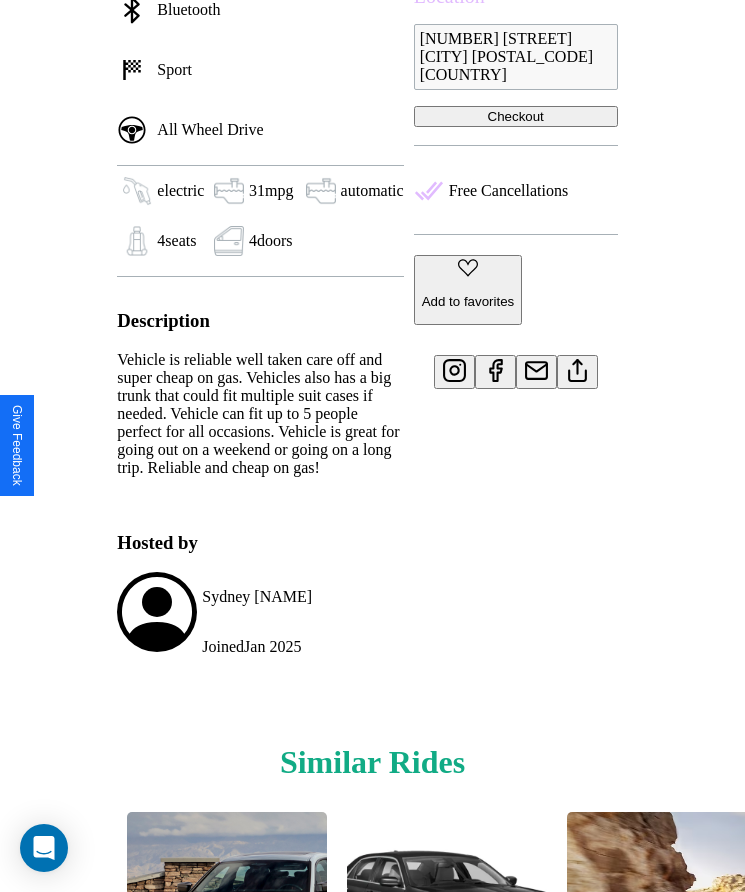 click at bounding box center (655, 951) 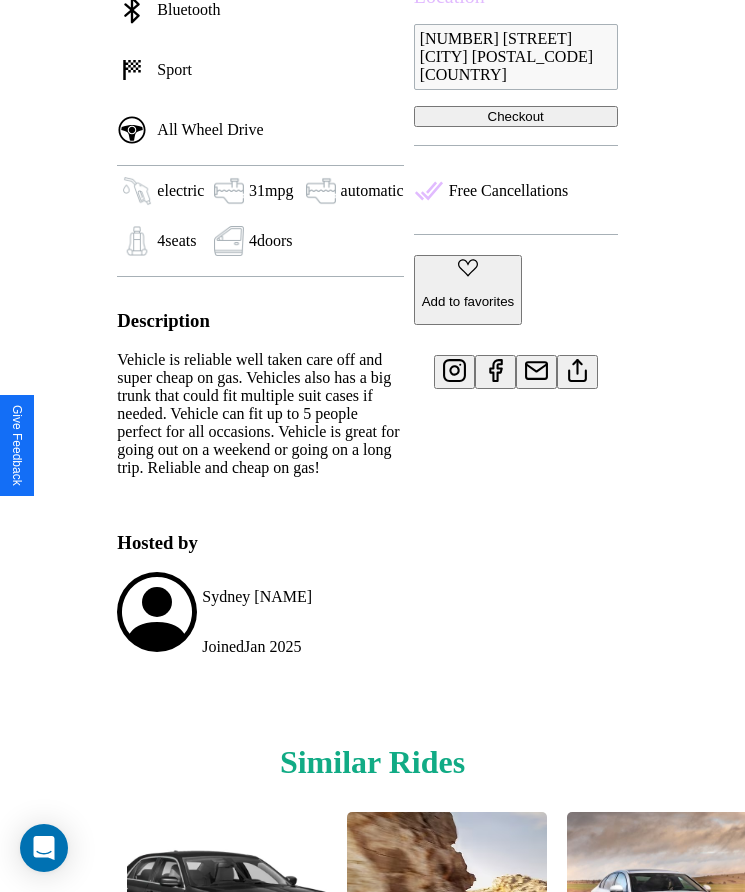 click at bounding box center [655, 951] 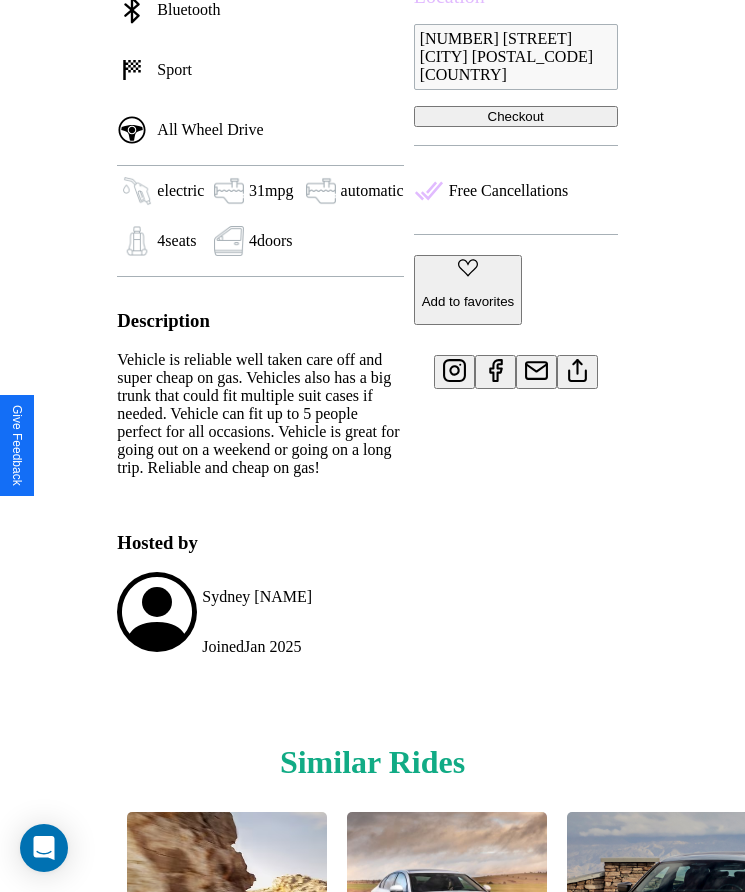 click at bounding box center (655, 951) 